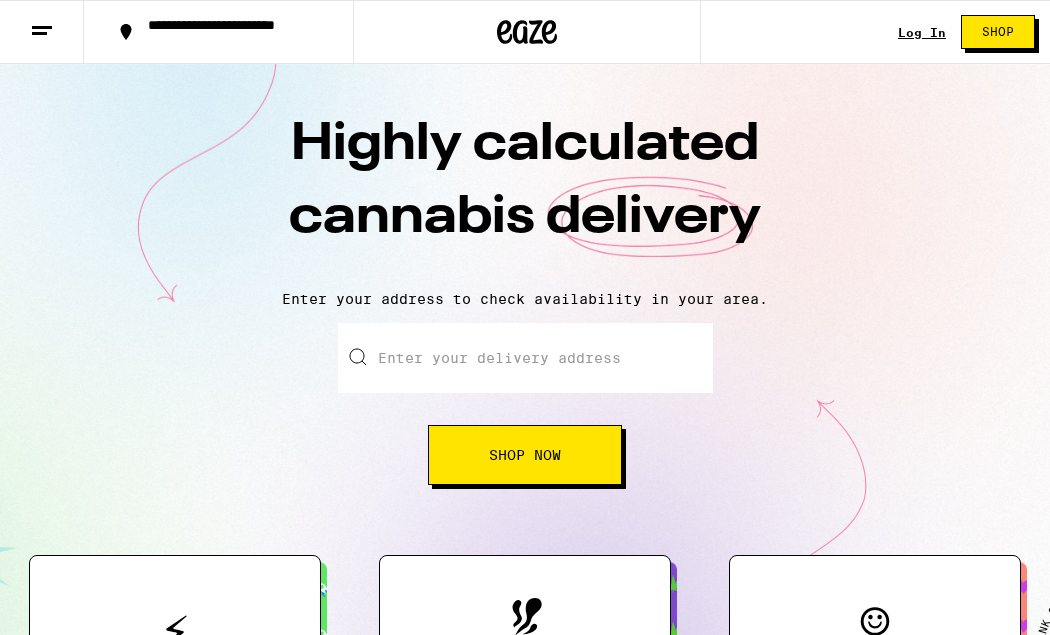 scroll, scrollTop: 0, scrollLeft: 0, axis: both 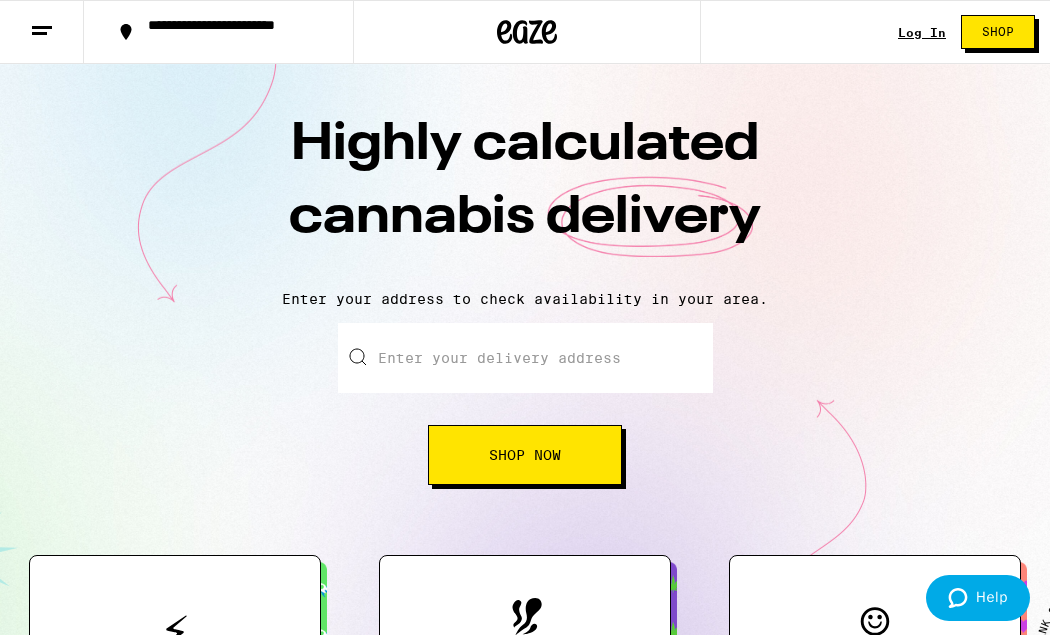click on "Log In" at bounding box center [922, 32] 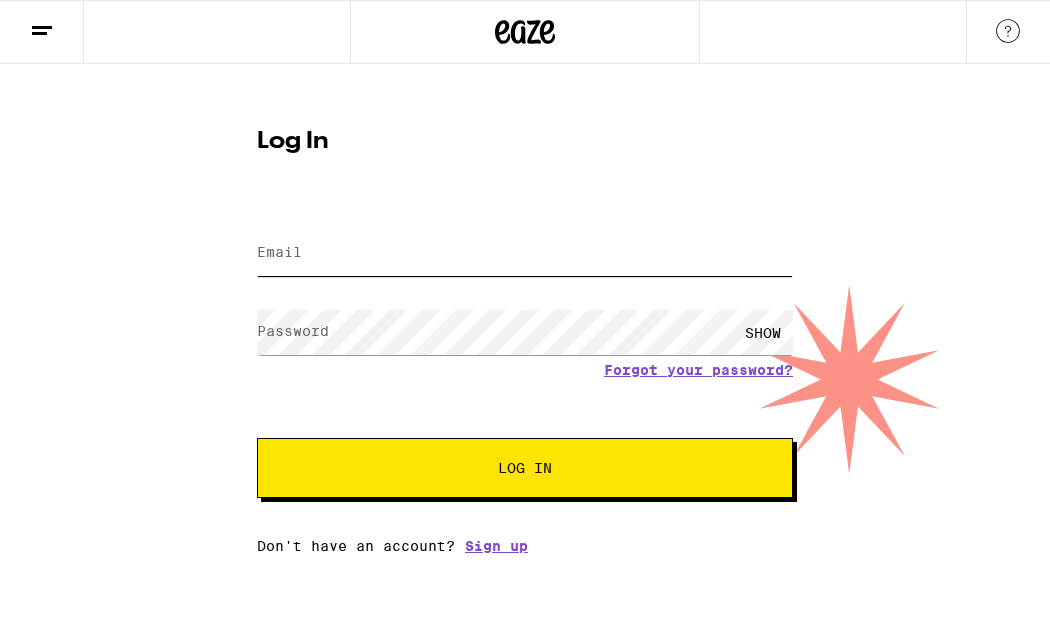 click on "Email" at bounding box center [525, 253] 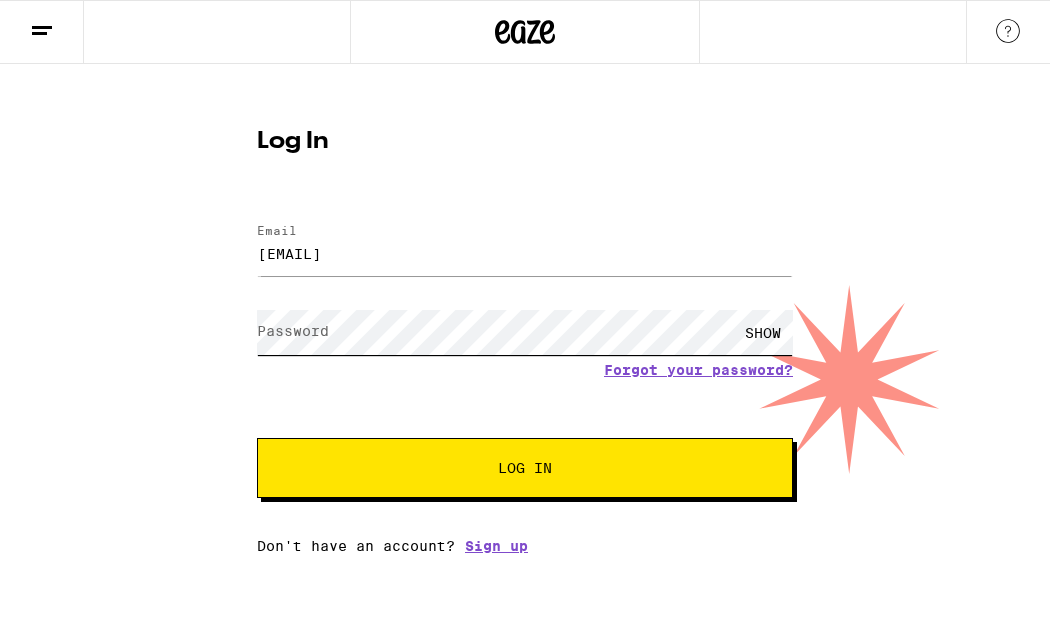 scroll, scrollTop: 0, scrollLeft: 0, axis: both 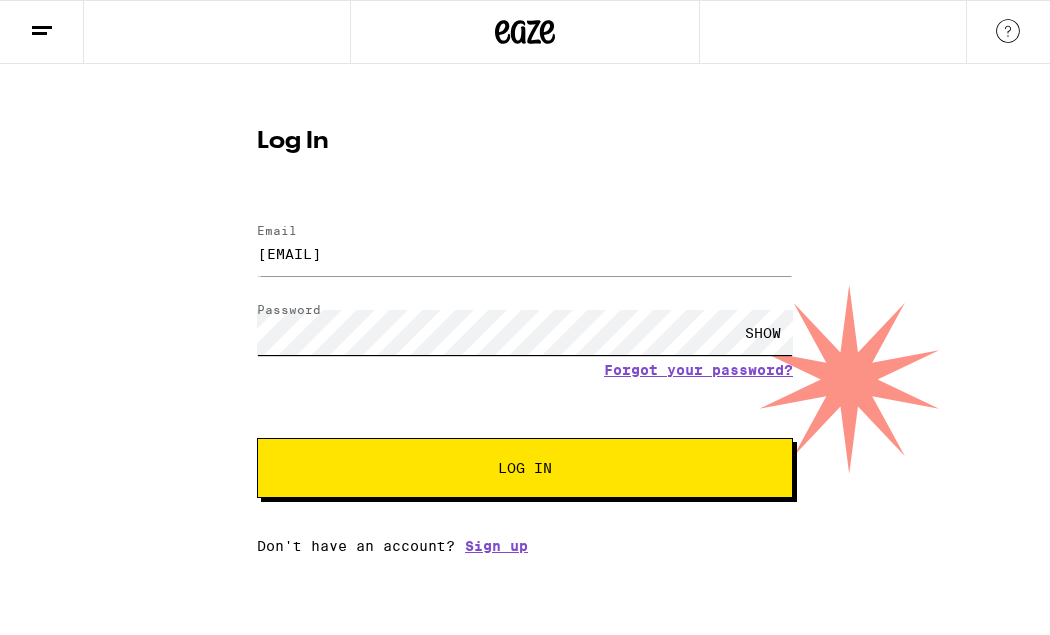 click on "Log In" at bounding box center [525, 468] 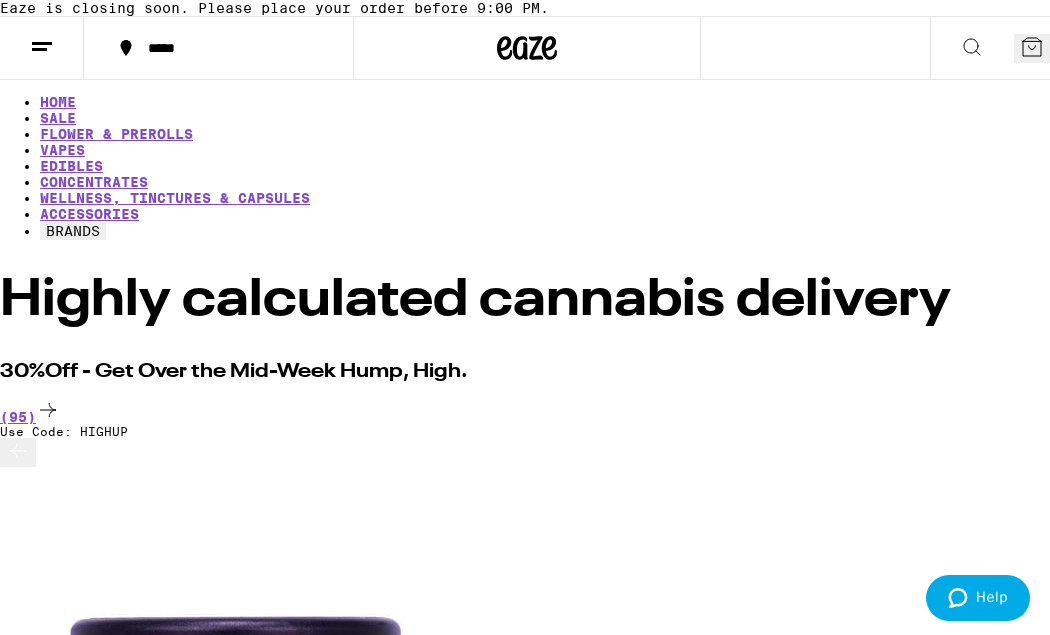scroll, scrollTop: 0, scrollLeft: 0, axis: both 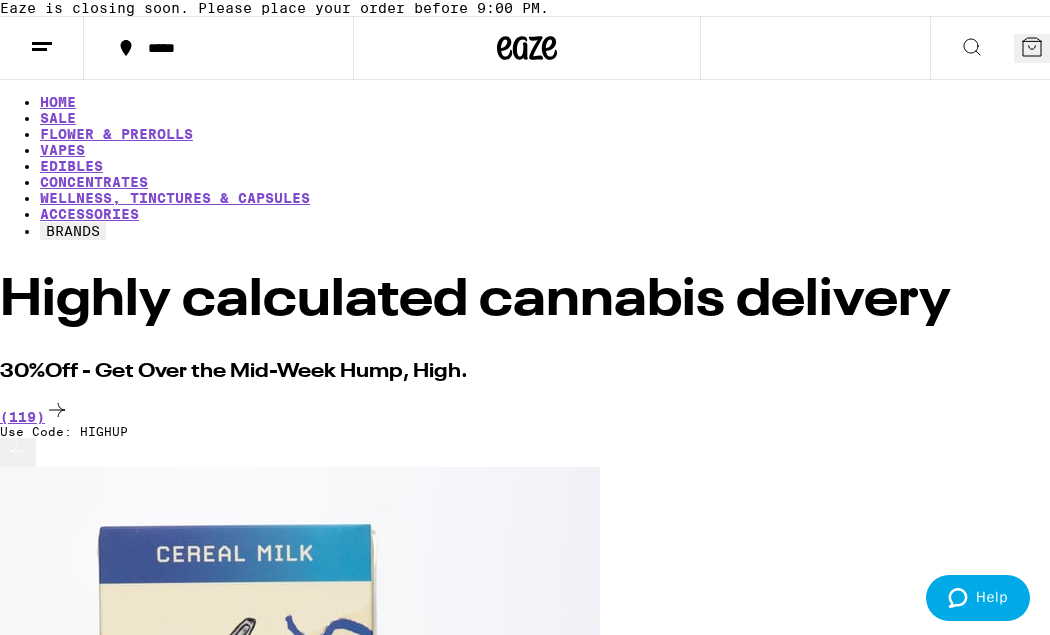 click at bounding box center [972, 48] 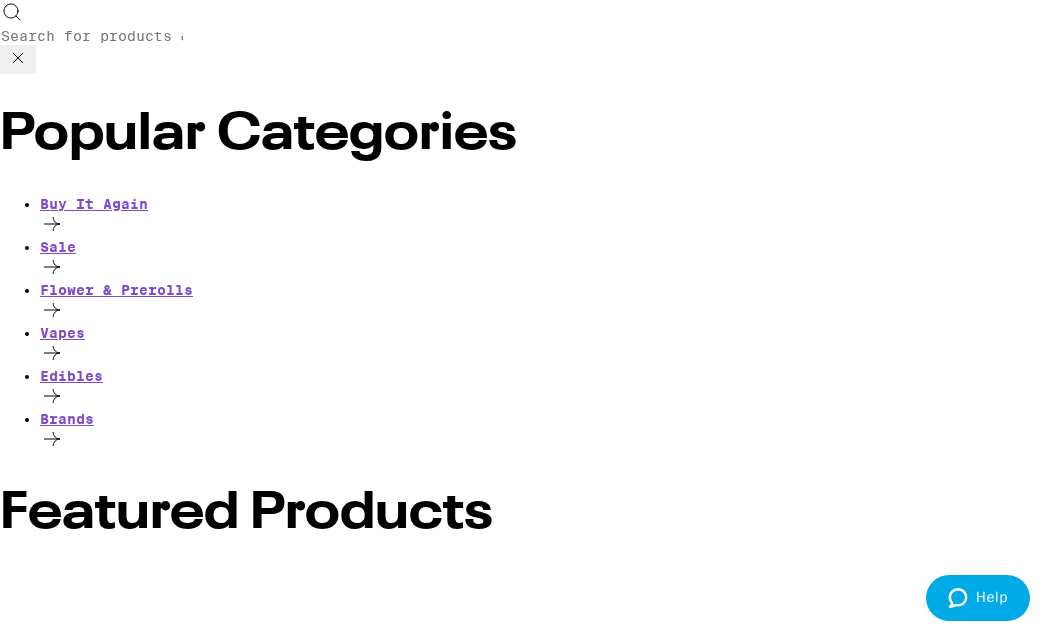 click on "Search for Products" at bounding box center (525, 37) 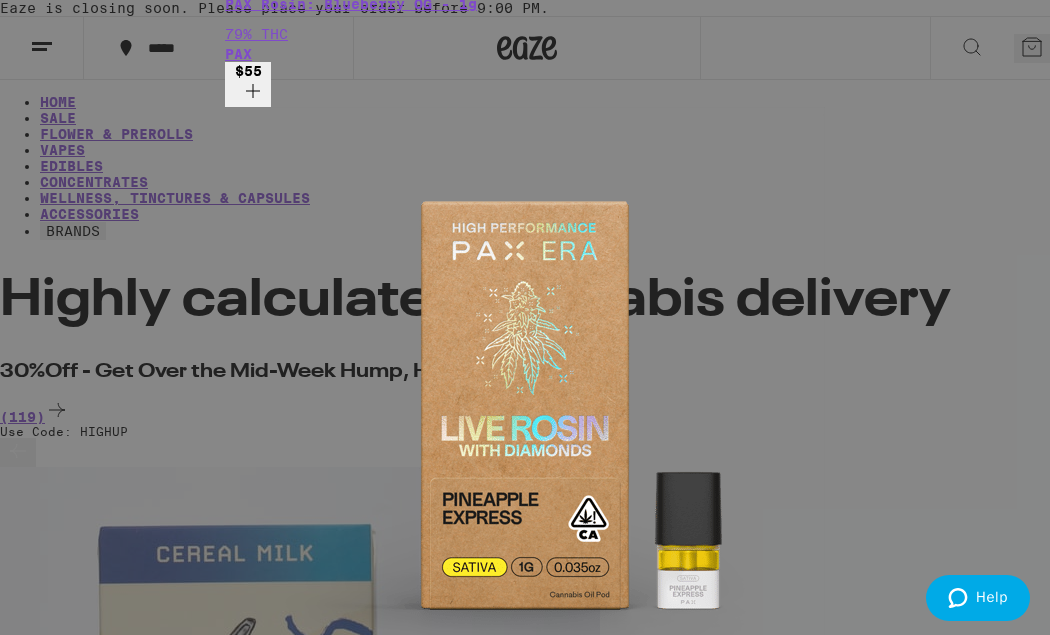 type on "pax" 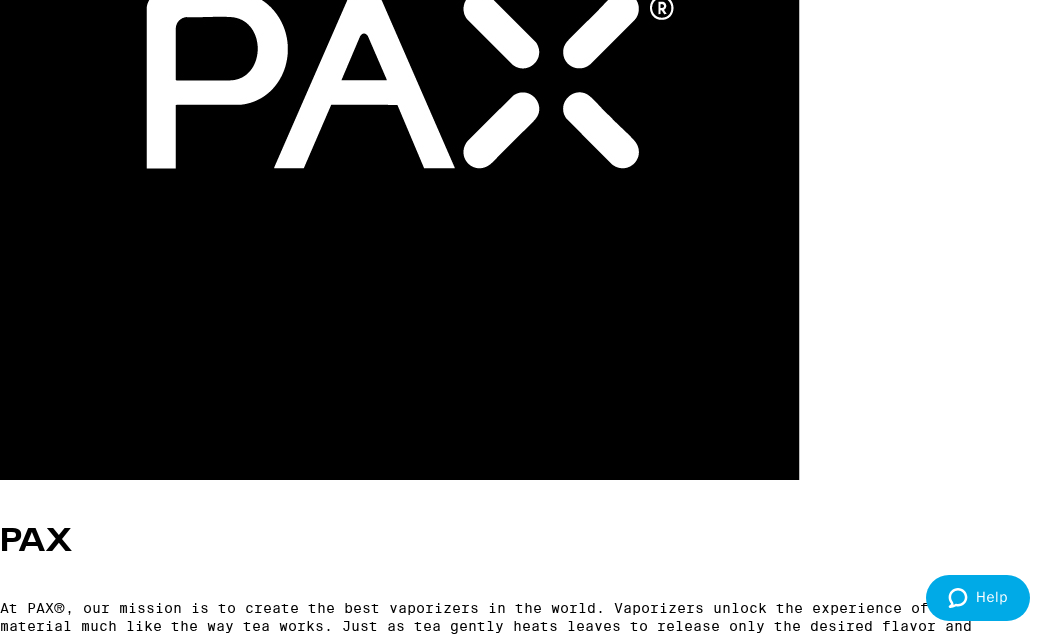 scroll, scrollTop: 73, scrollLeft: 0, axis: vertical 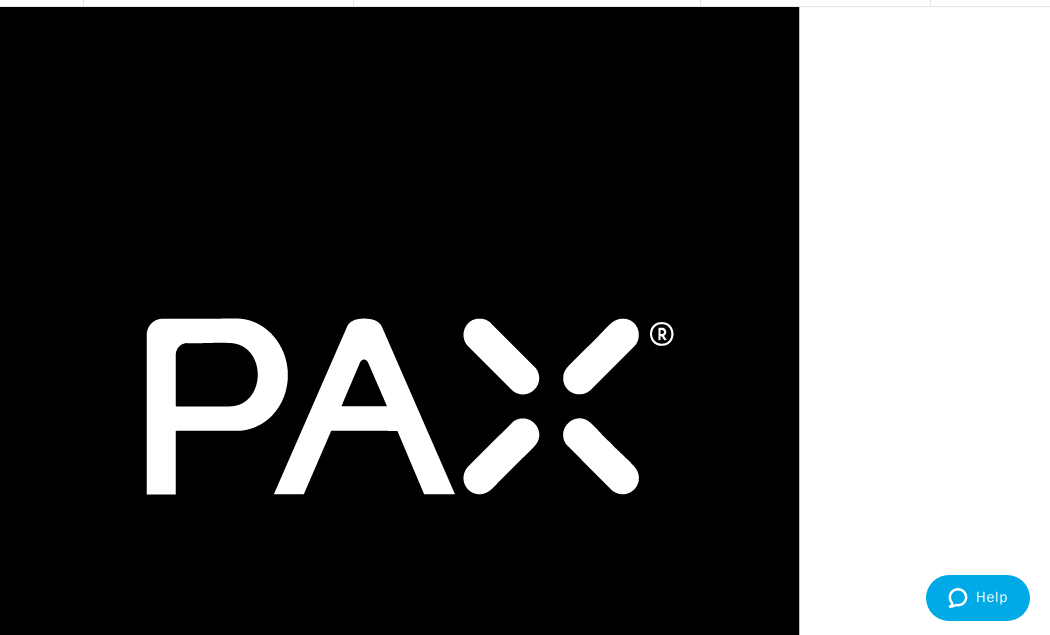 drag, startPoint x: 197, startPoint y: 97, endPoint x: 121, endPoint y: 91, distance: 76.23647 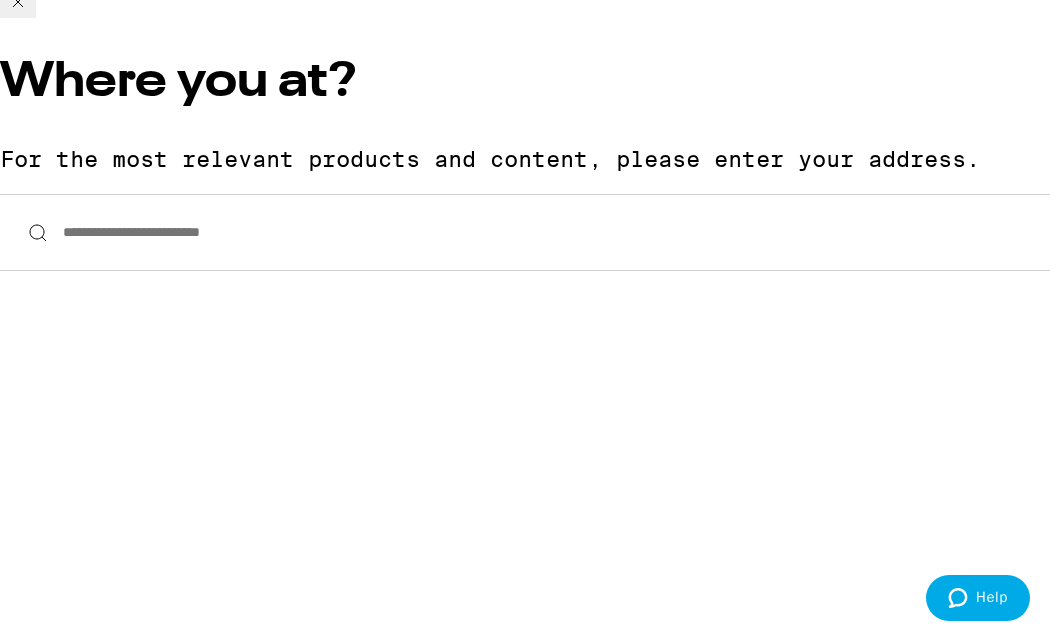click on "**********" at bounding box center [525, 232] 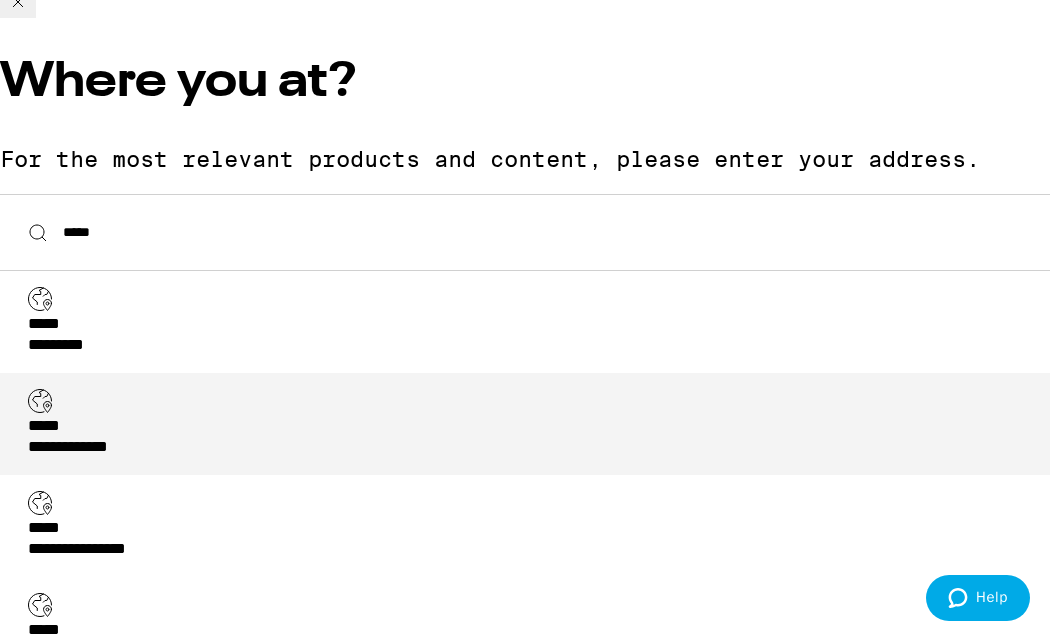 click on "**********" at bounding box center (531, 438) 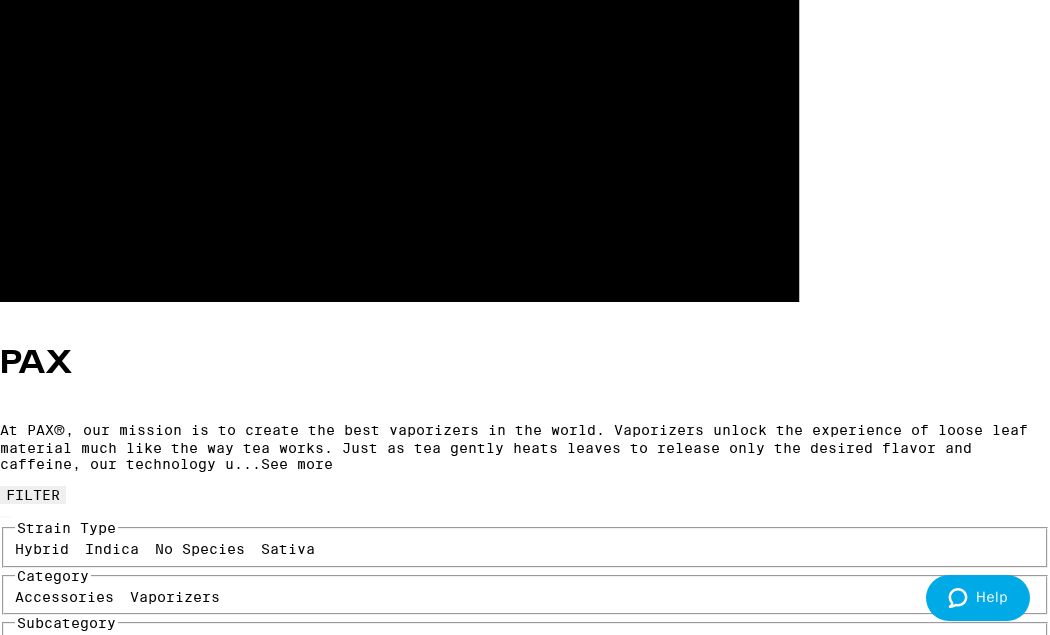 scroll, scrollTop: 576, scrollLeft: 0, axis: vertical 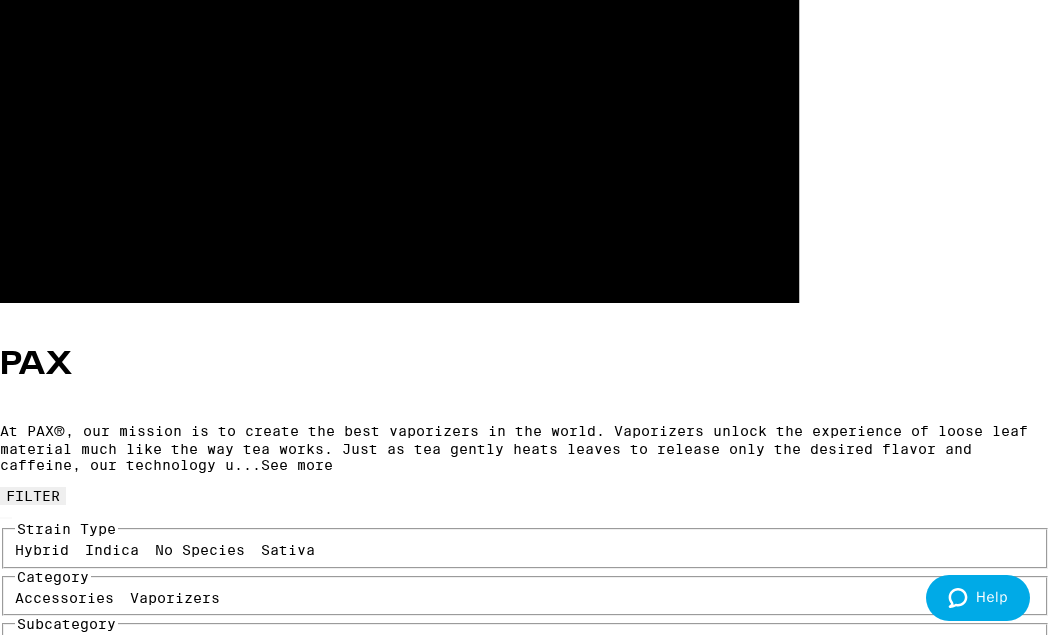 click on "$35" at bounding box center (23, 1451) 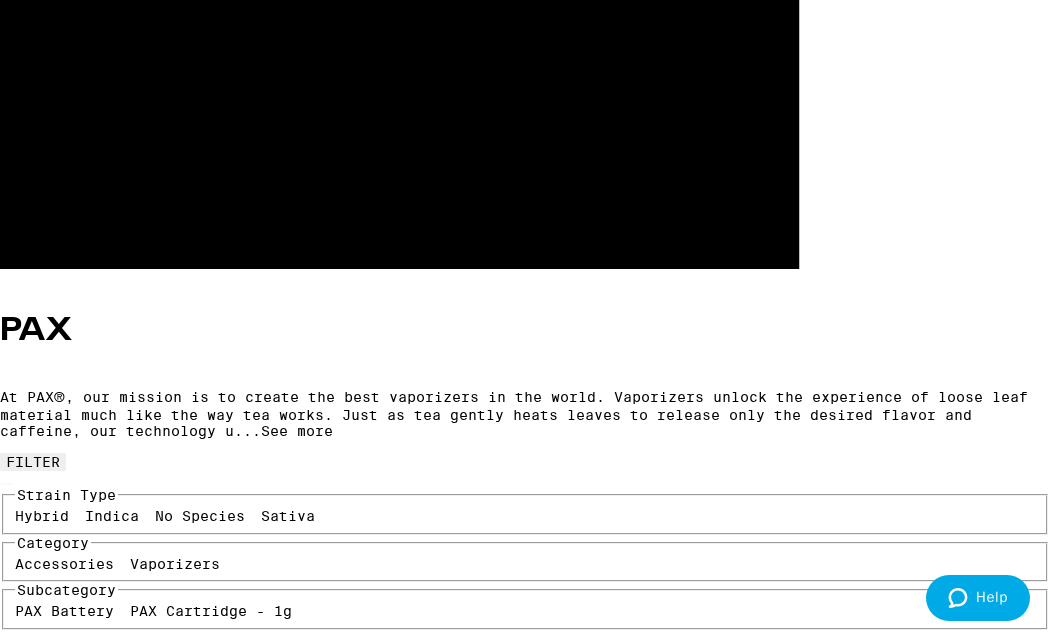 scroll, scrollTop: 553, scrollLeft: 0, axis: vertical 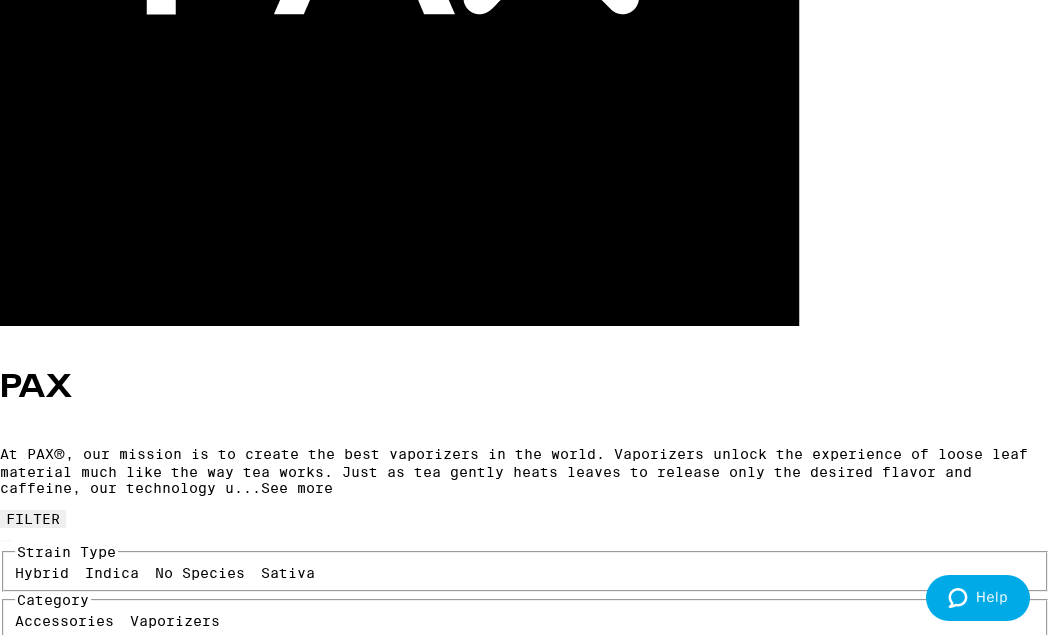click 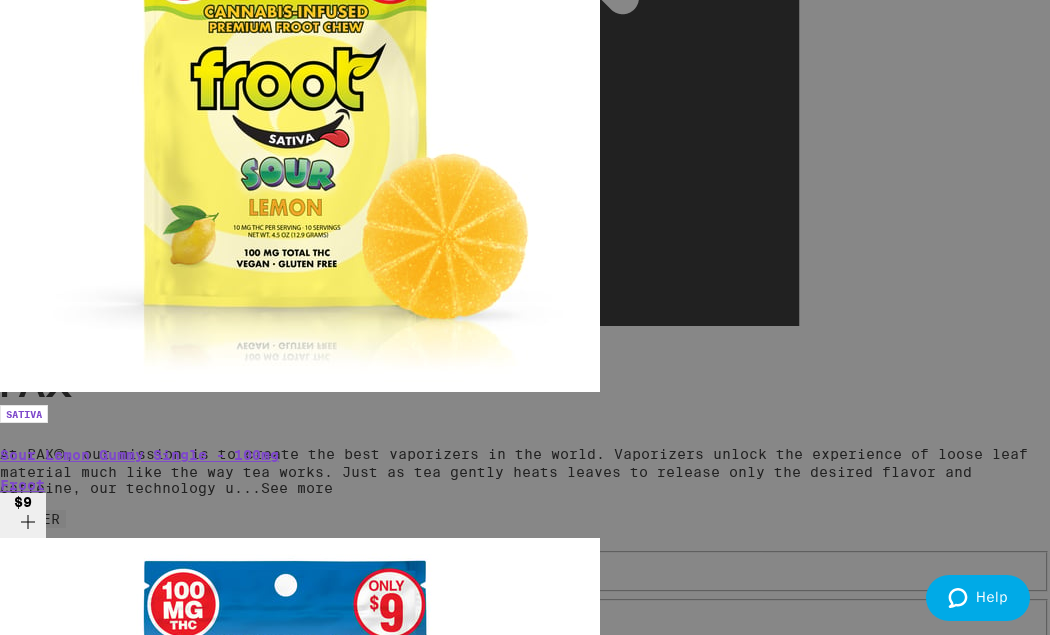 scroll, scrollTop: 0, scrollLeft: 0, axis: both 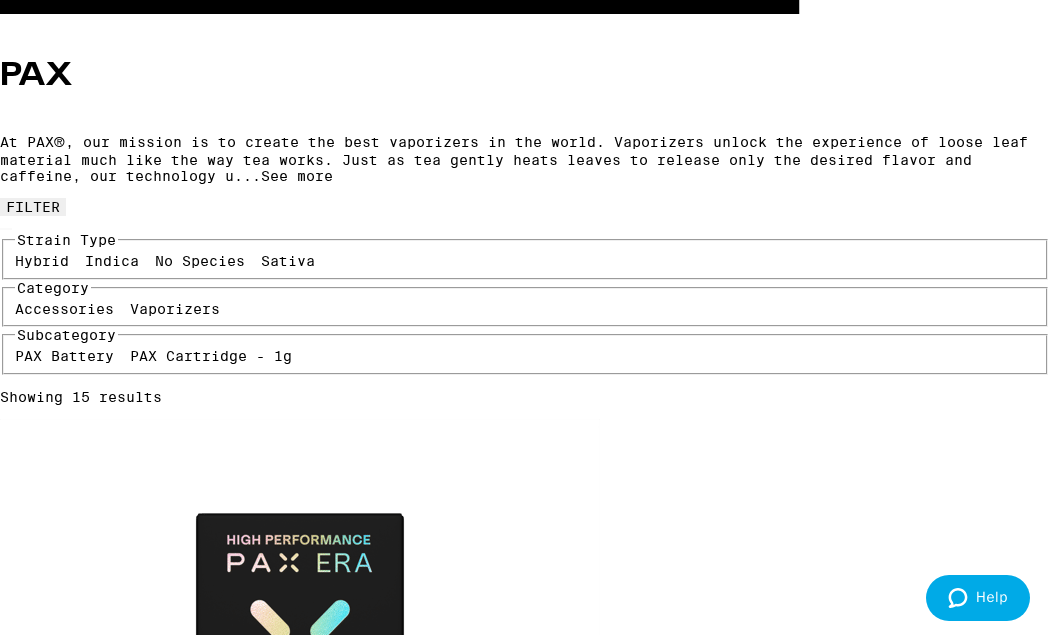 click 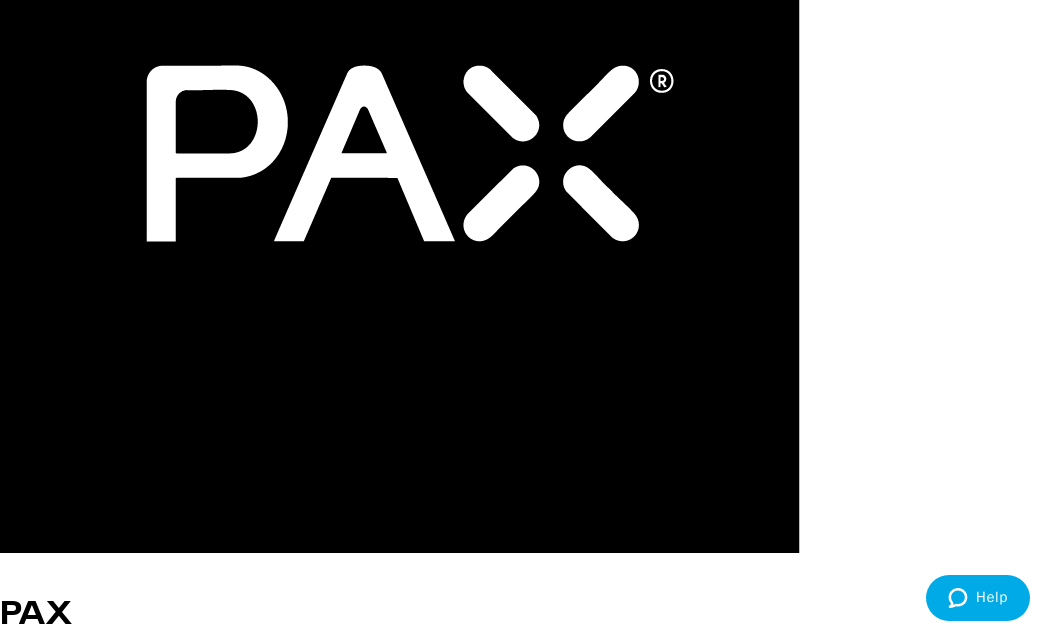 scroll, scrollTop: 283, scrollLeft: 0, axis: vertical 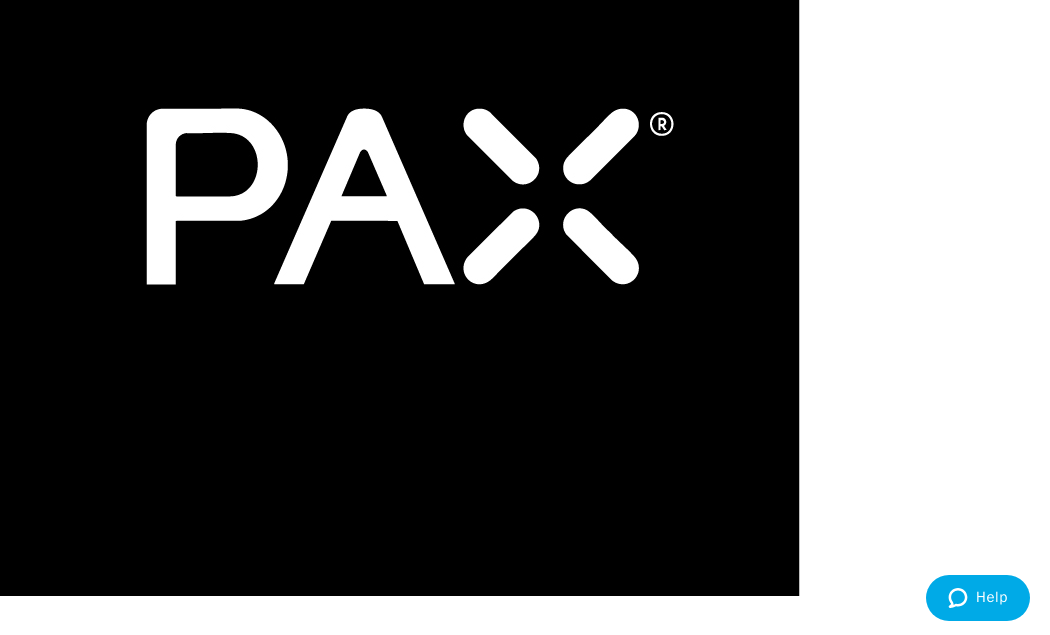 click on "2" at bounding box center (1039, -229) 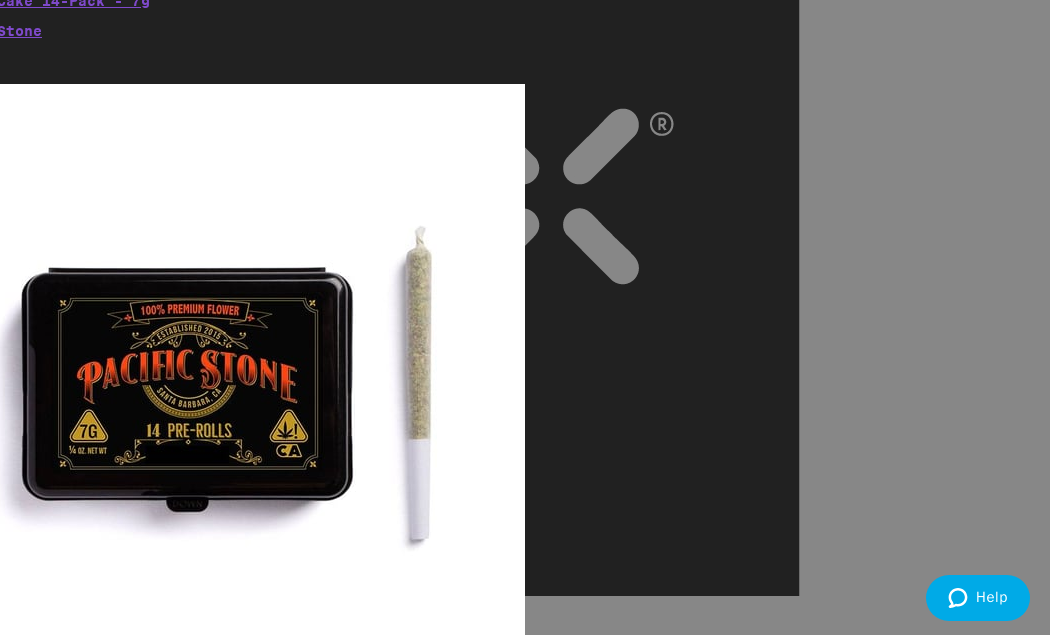 drag, startPoint x: 688, startPoint y: 576, endPoint x: 604, endPoint y: 477, distance: 129.8345 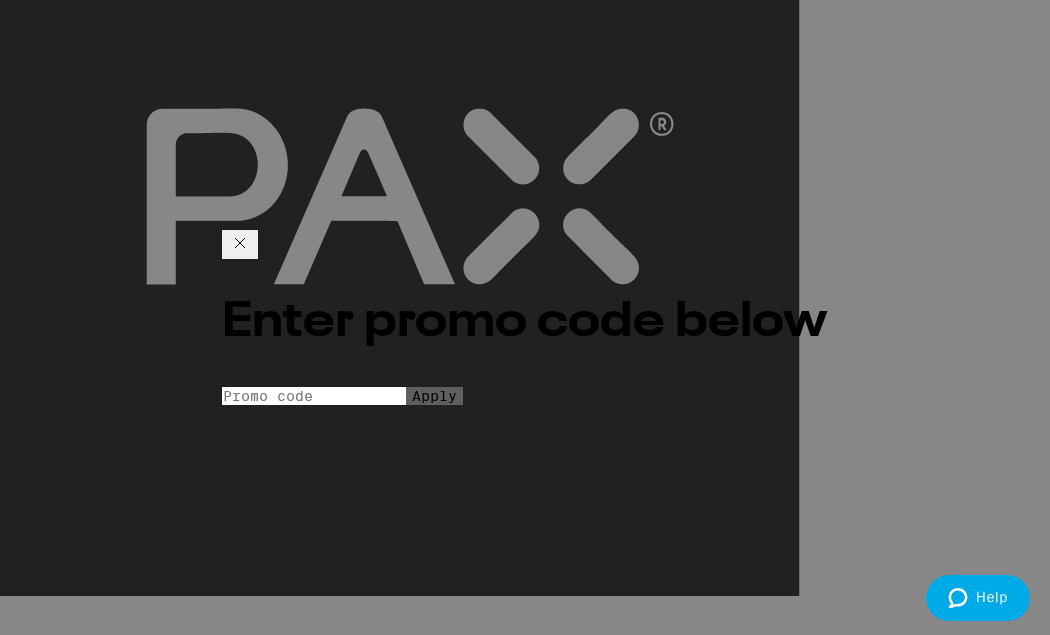 click on "Enter promo code below Promo Code Apply" at bounding box center (525, 317) 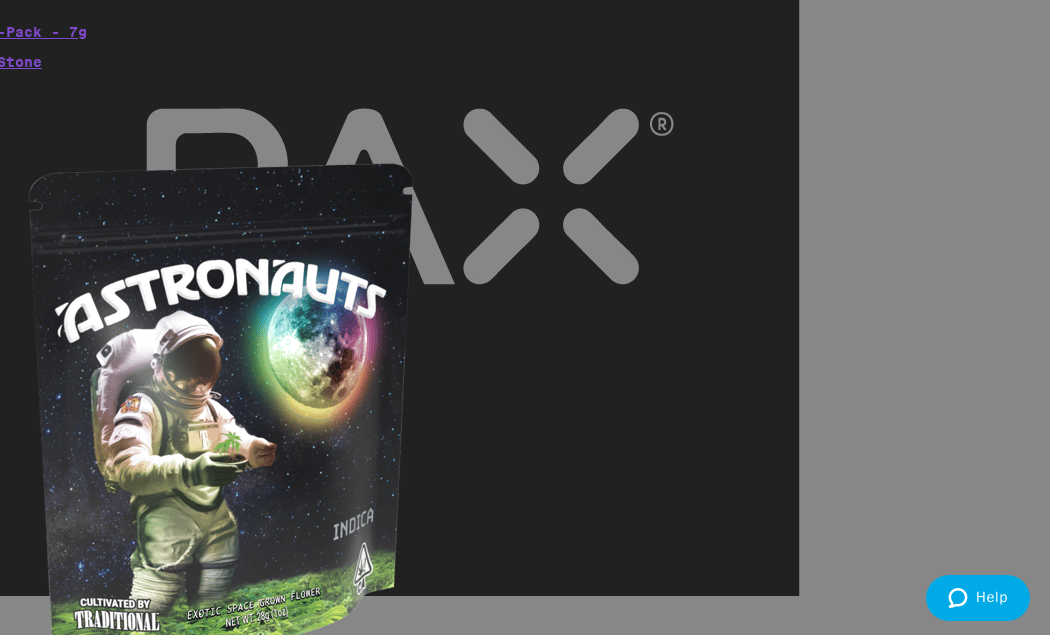 scroll, scrollTop: 355, scrollLeft: 0, axis: vertical 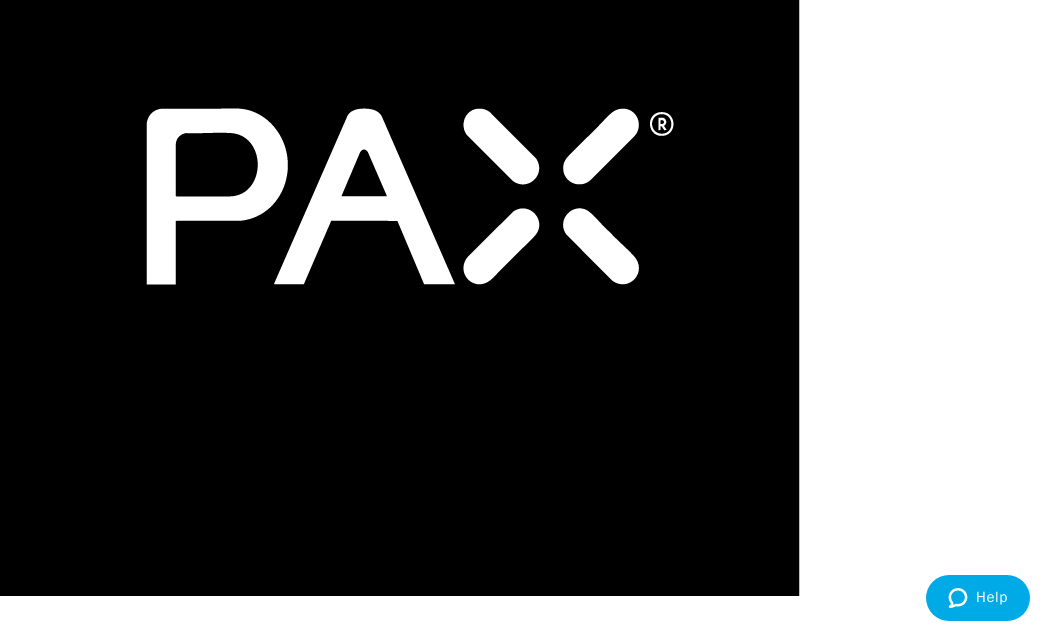 click 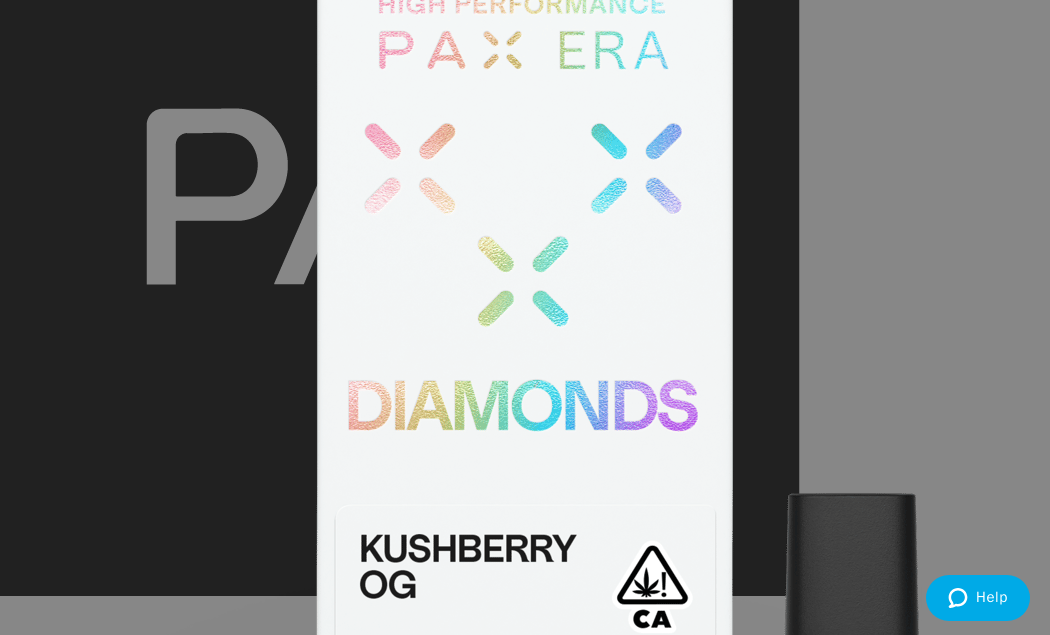 click on "Checkout" at bounding box center [78, 2388] 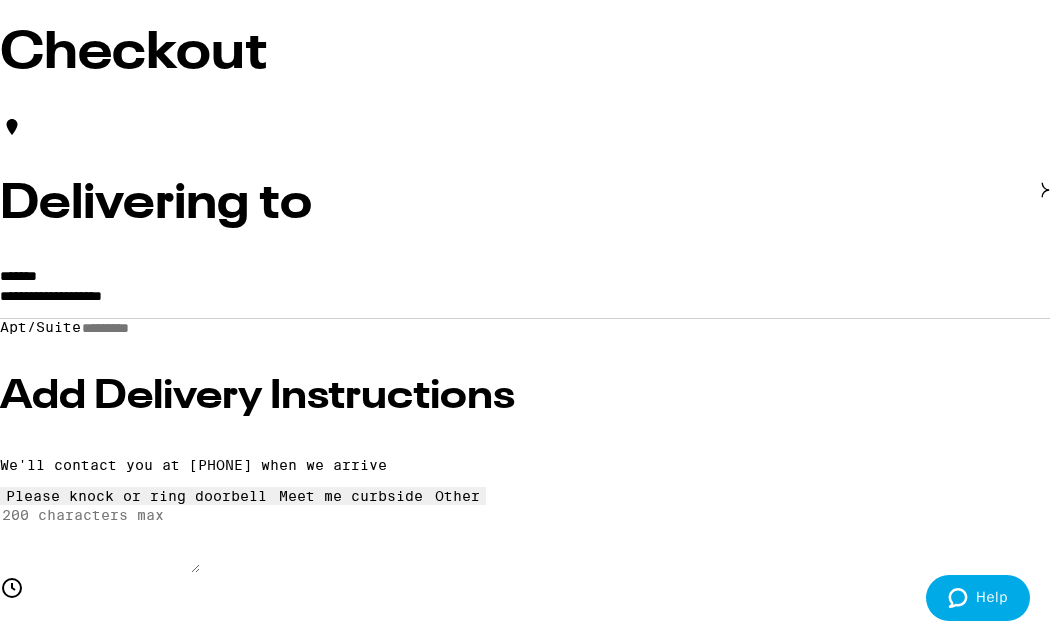 scroll, scrollTop: 128, scrollLeft: 0, axis: vertical 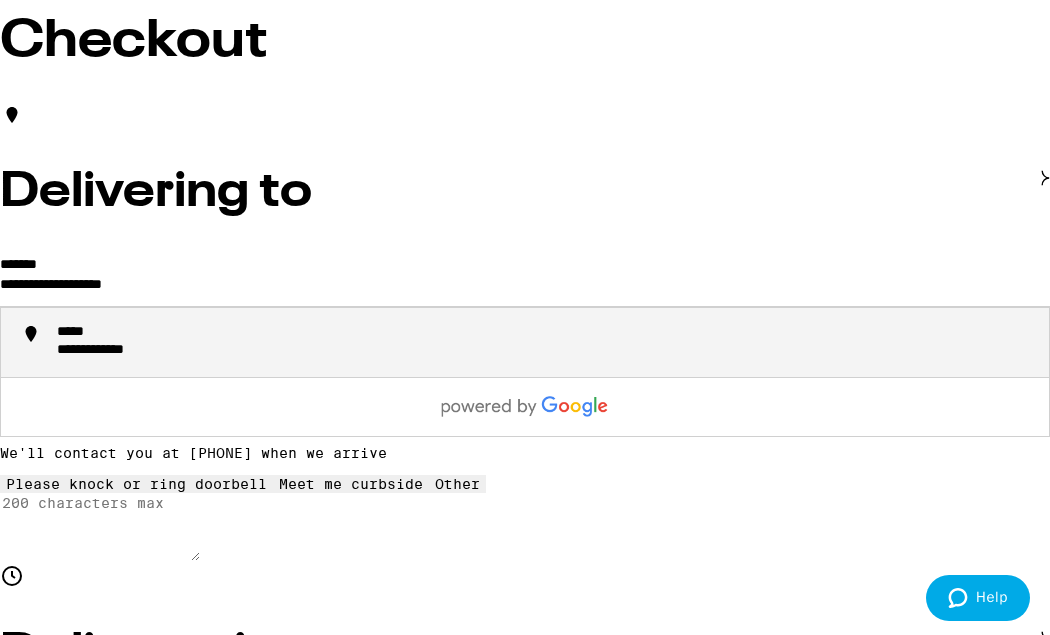 click on "**********" at bounding box center (525, 289) 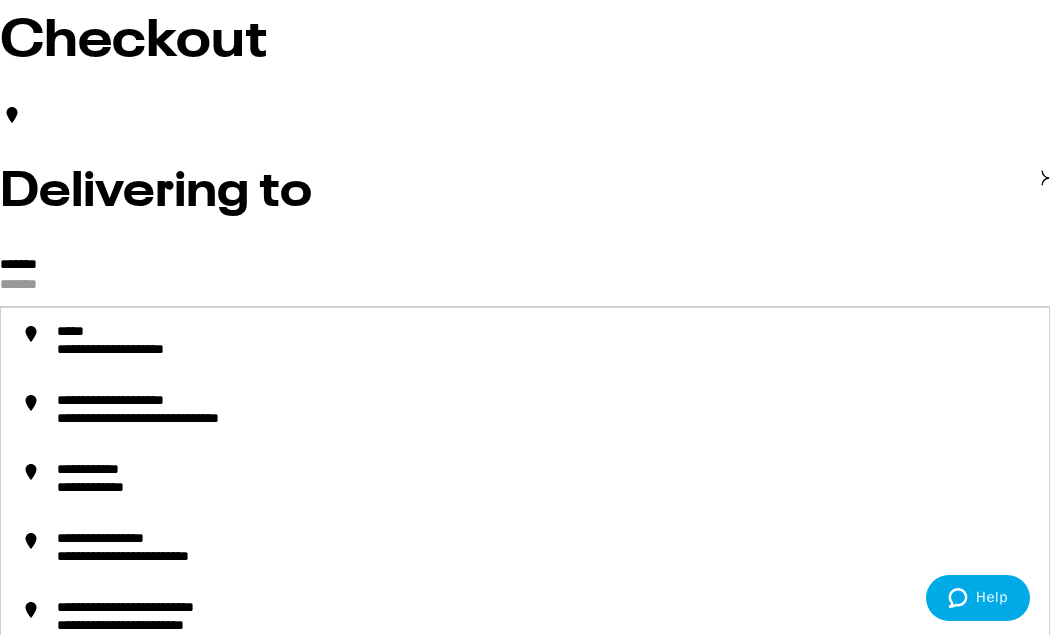 type 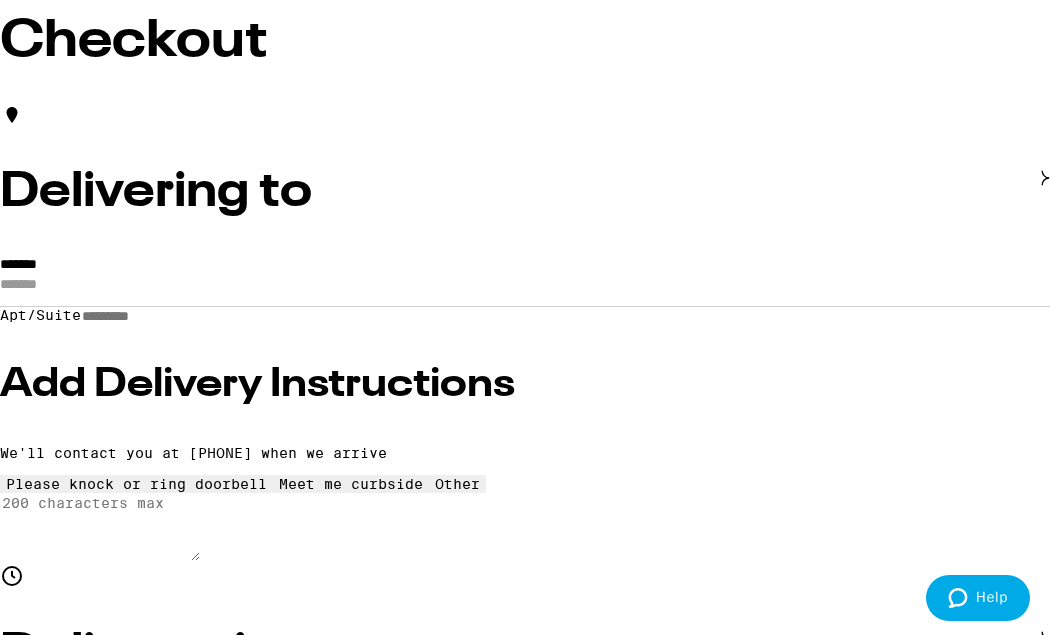 click on "Delivering to" at bounding box center [525, 180] 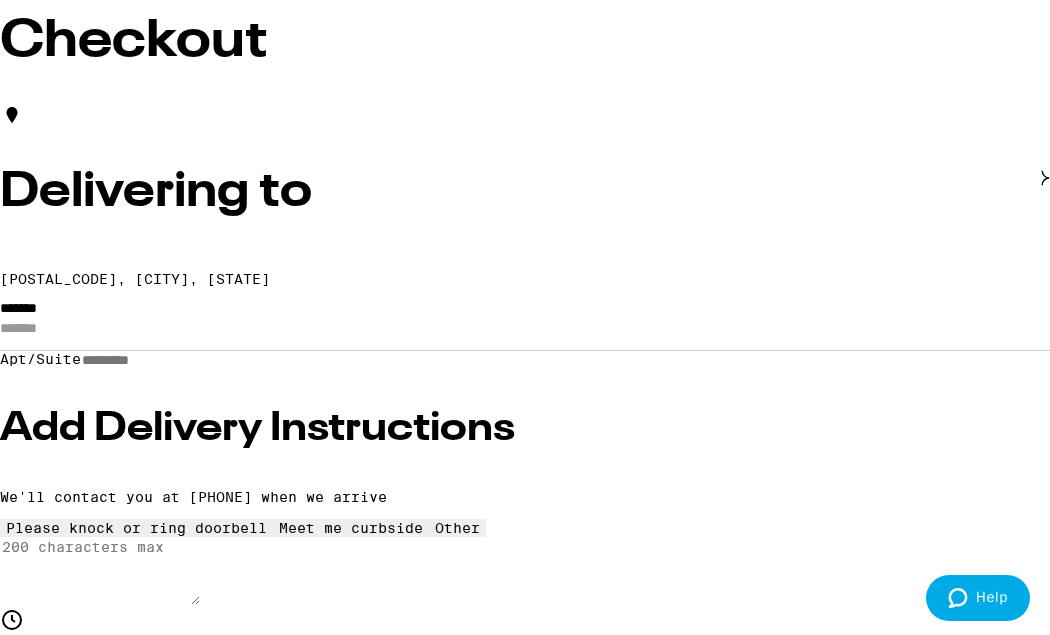 click at bounding box center (42, -80) 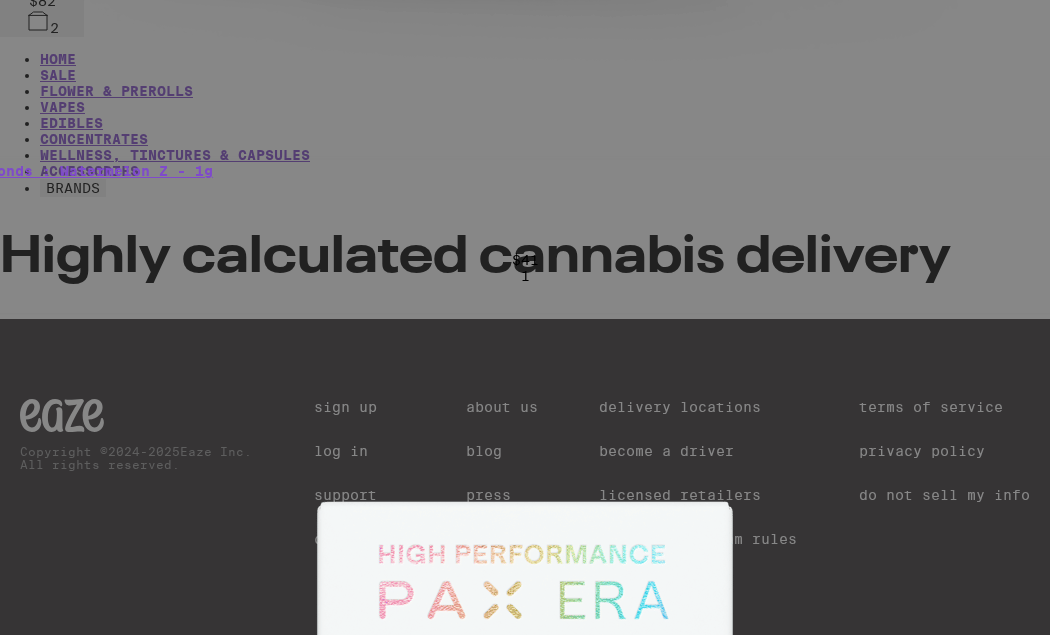 scroll, scrollTop: 0, scrollLeft: 0, axis: both 